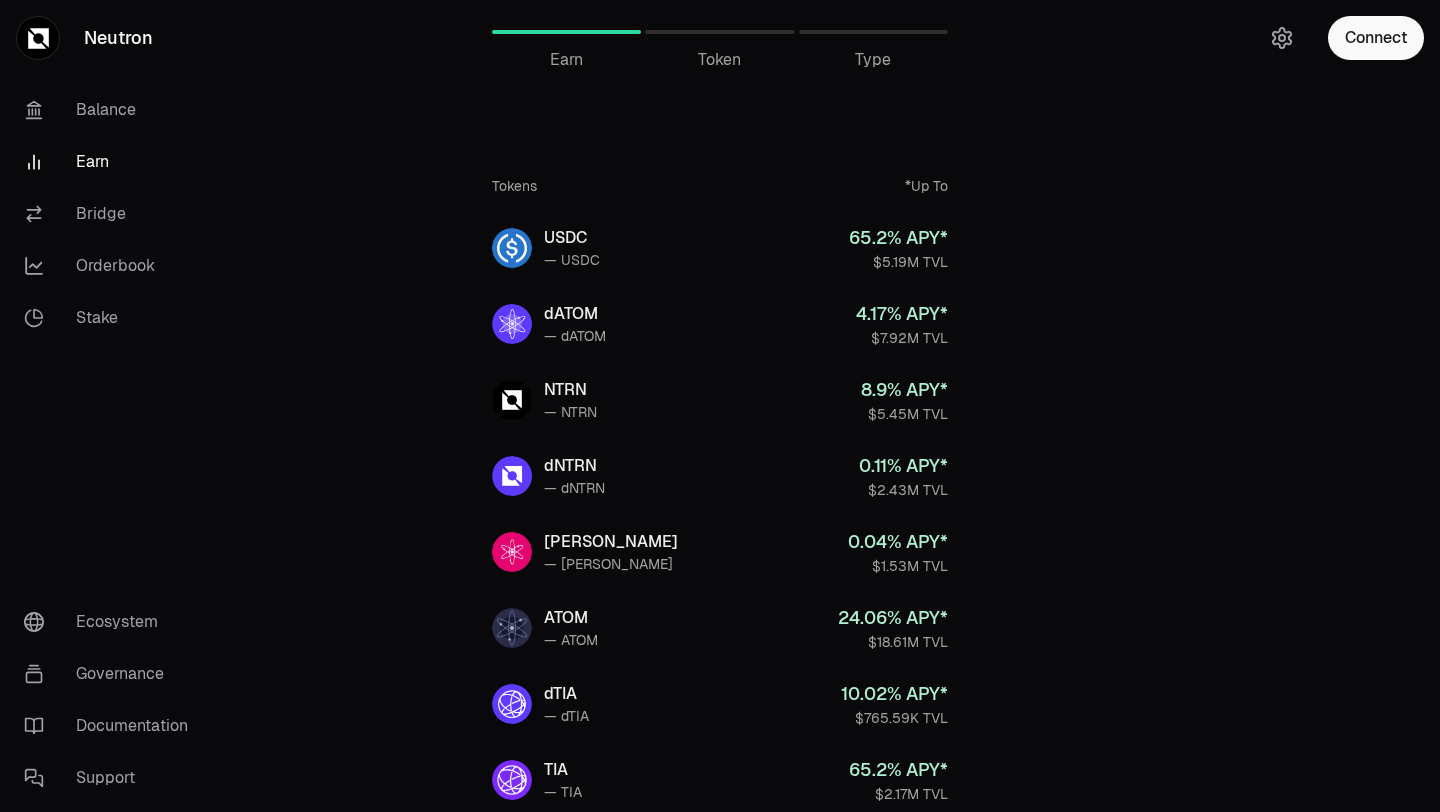 scroll, scrollTop: 0, scrollLeft: 0, axis: both 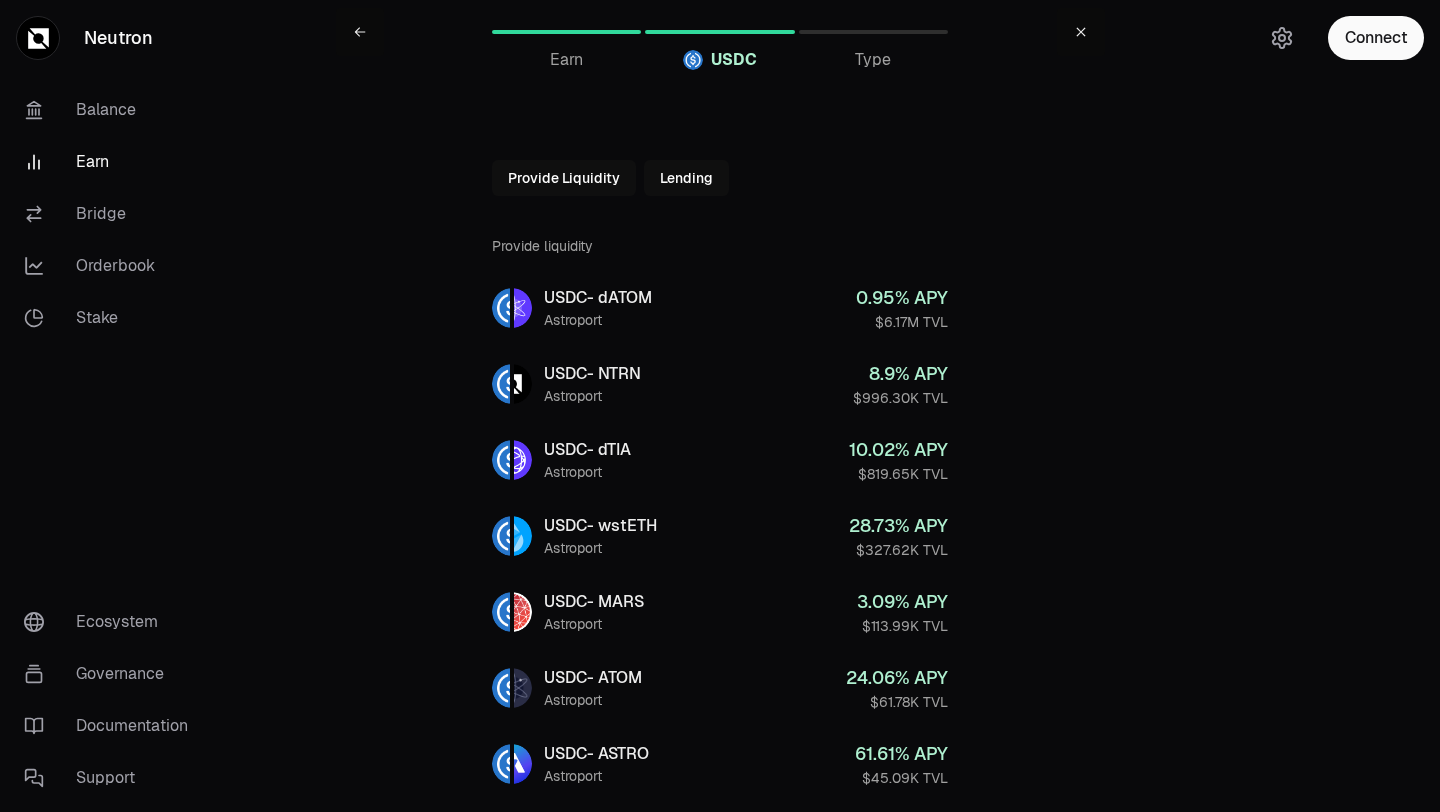 click 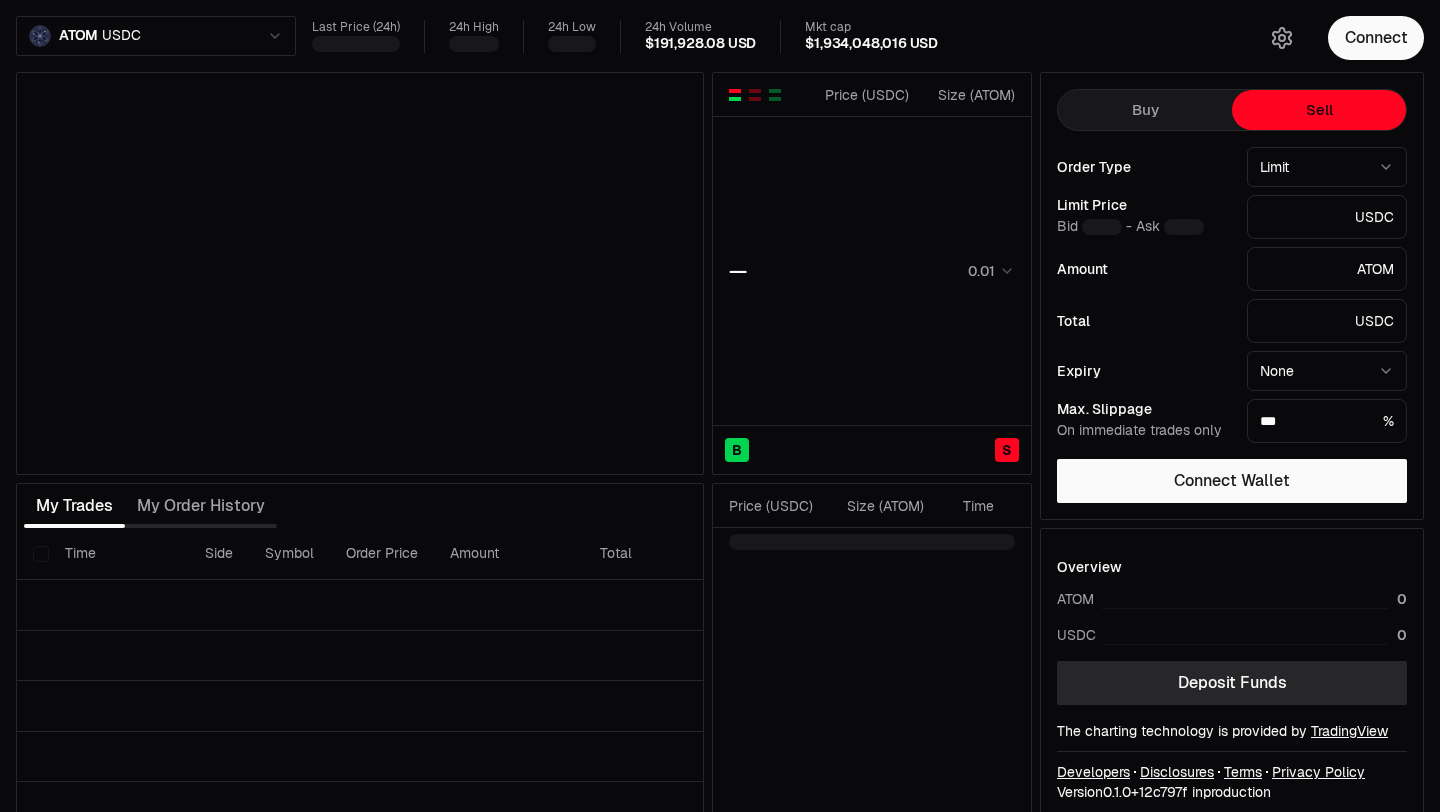 scroll, scrollTop: 0, scrollLeft: 0, axis: both 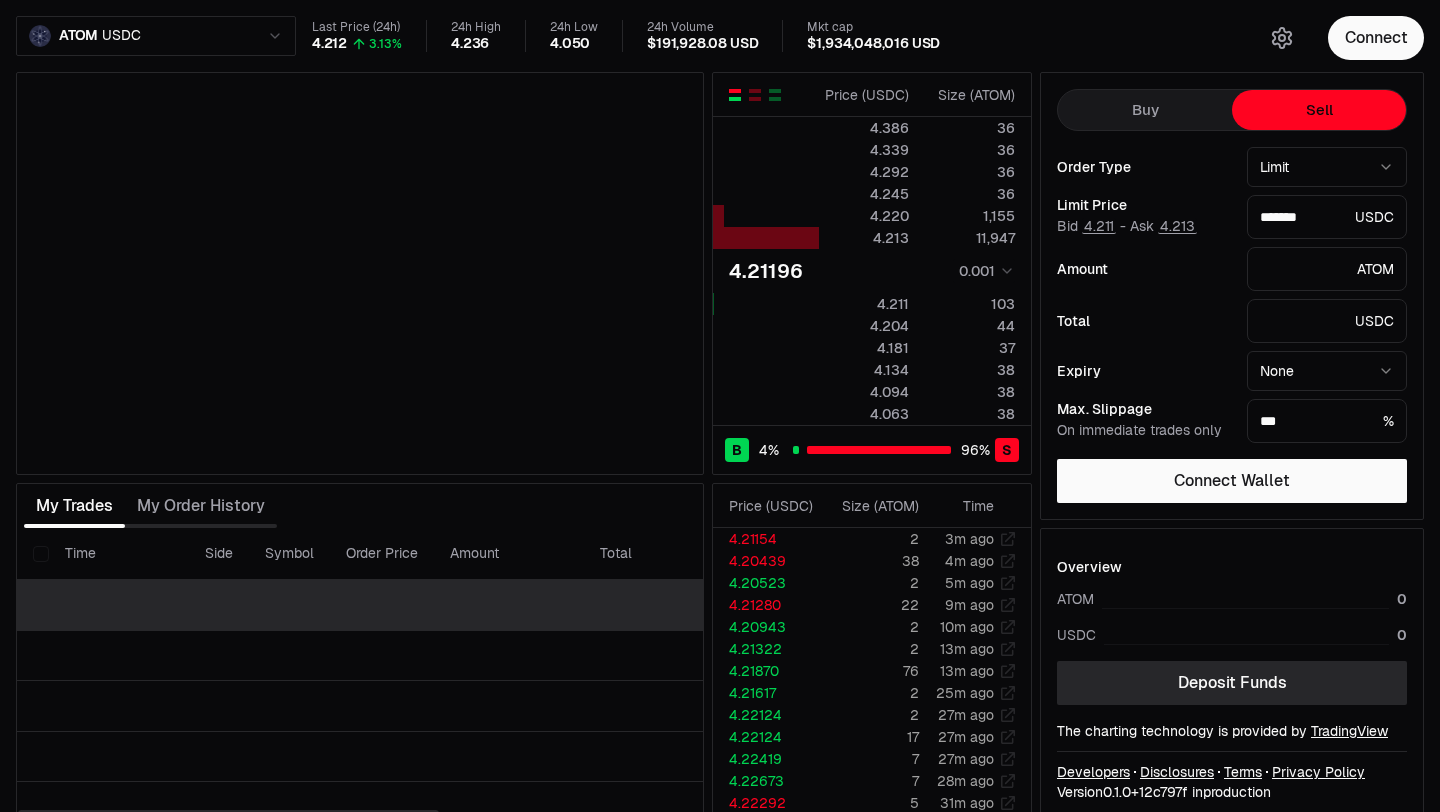 click at bounding box center (574, 605) 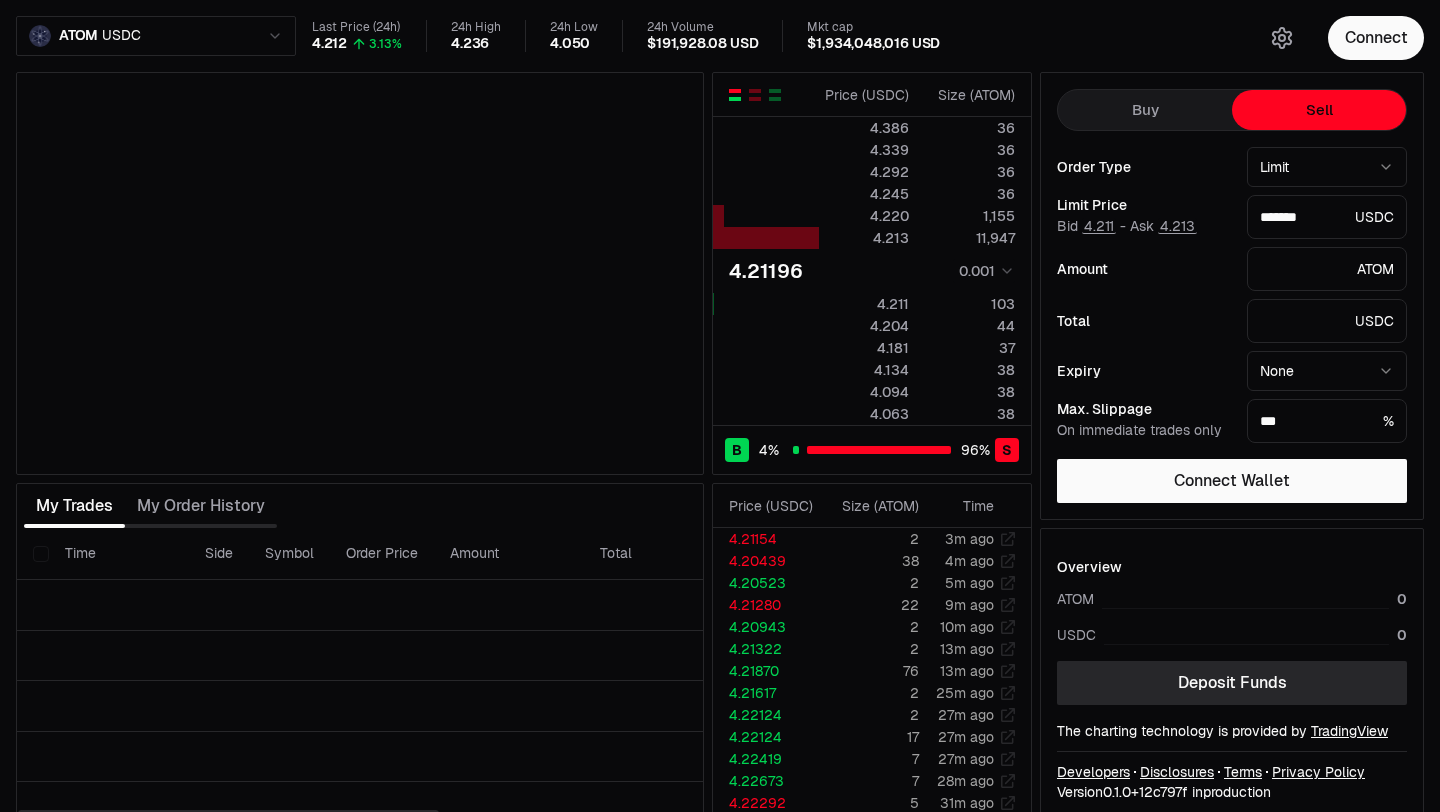 type on "*******" 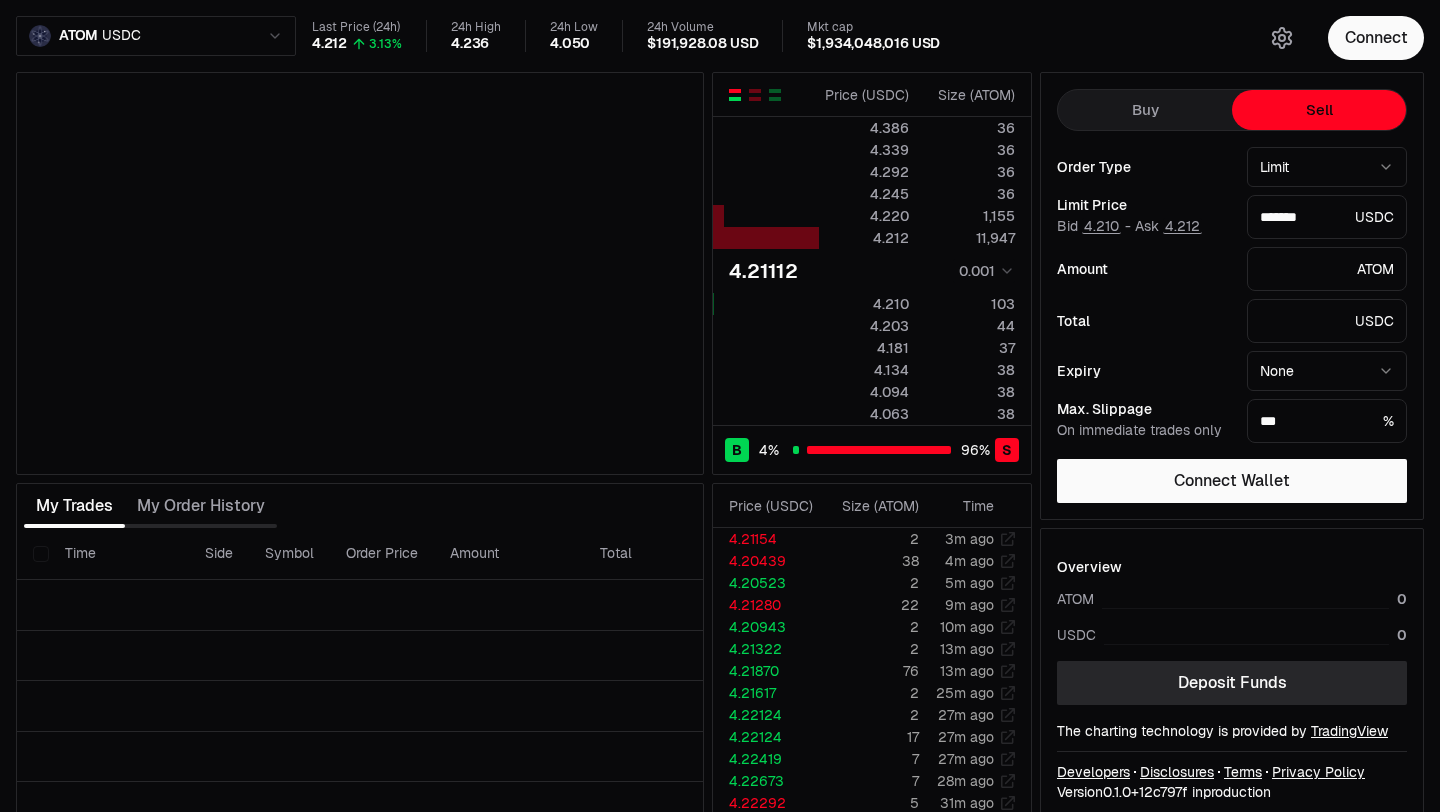 click on "ATOM USDC Last Price (24h) 4.212 3.13% 24h High 4.236 24h Low 4.050 24h Volume $191,928.08 USD Mkt cap $1,934,048,016 USD
Price ( USDC ) Size ( ATOM ) 4.386 36 4.339 36 4.292 36 4.245 36 4.220 1,155 4.212 11,947 4.21112 0.001 4.210 103 4.203 44 4.181 37 4.134 38 4.094 38 4.063 38 B 4 % 96 % S Price ( USDC ) Size ( ATOM ) 4.386 36 4.339 36 4.292 36 4.245 36 4.220 1,155 4.212 11,947 4.21112 0.001 4.210 103 4.203 44 4.181 37 4.134 38 4.094 38 4.063 38 B 4 % 96 % S Price ( USDC ) Size ( ATOM ) Time 4.21154 2.6 3m ago My Trades My Order History Time Side Symbol Order Price Amount Total Value Filled Expiry         Price ( USDC ) Size ( ATOM ) Time 4.21154 2 3m ago 4.20439 38 4m ago 4.20523 2 5m ago 4.21280 22 9m ago 4.20943 2 10m ago 4.21322 2 13m ago 4.21870 76 13m ago 4.21617 2 25m ago 4.22124 2 27m ago 4.22124 17 27m ago 4.22419 7 27m ago 4.22673 7 28m ago 4.22292 5 31m ago 4.22377 93 34m ago Buy Sell Order Type Limit ***** ****** Limit Price Bid   4.210   - Ask   4.212   ******* USDC Total USDC Amount %" at bounding box center (720, 417) 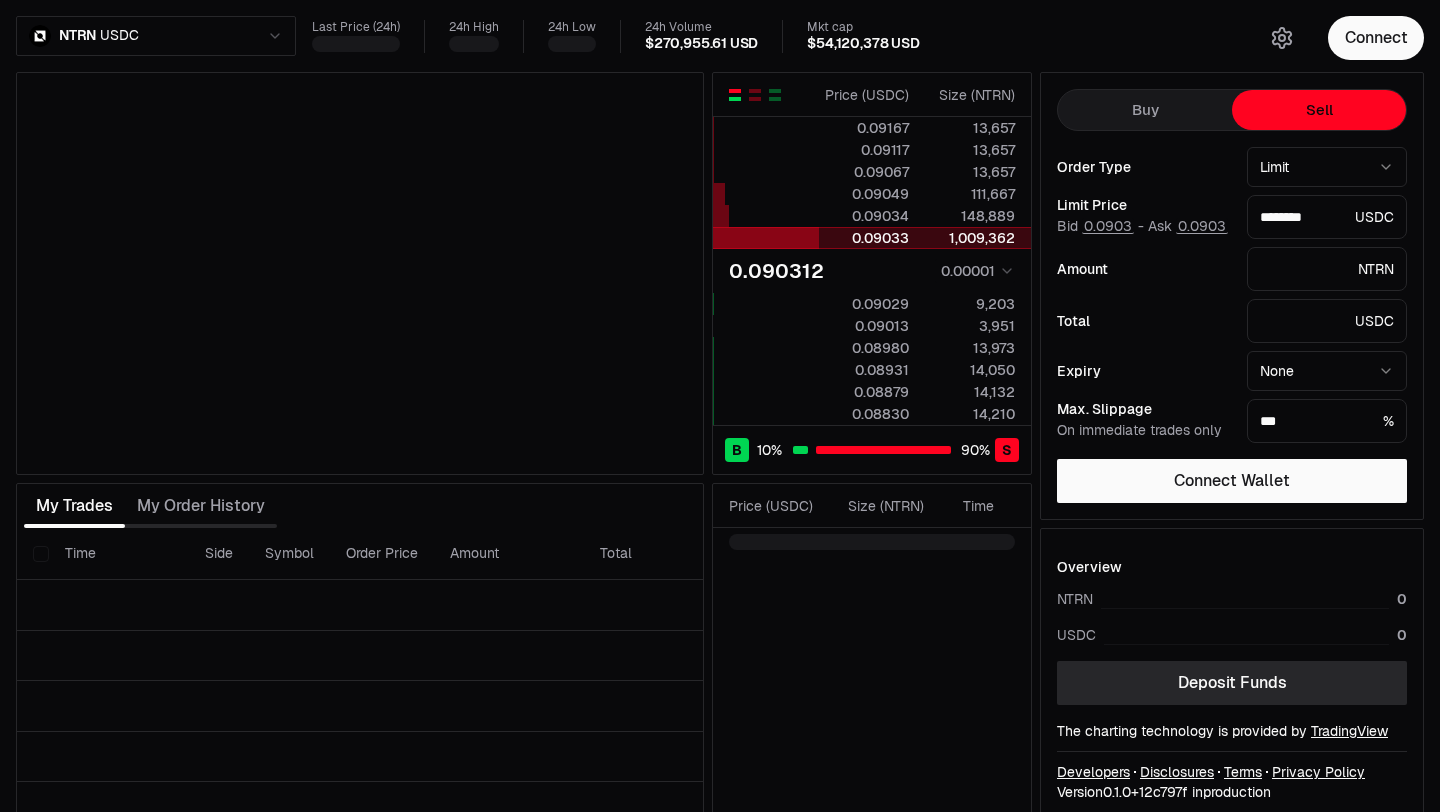 click on "0.09033" at bounding box center [864, 238] 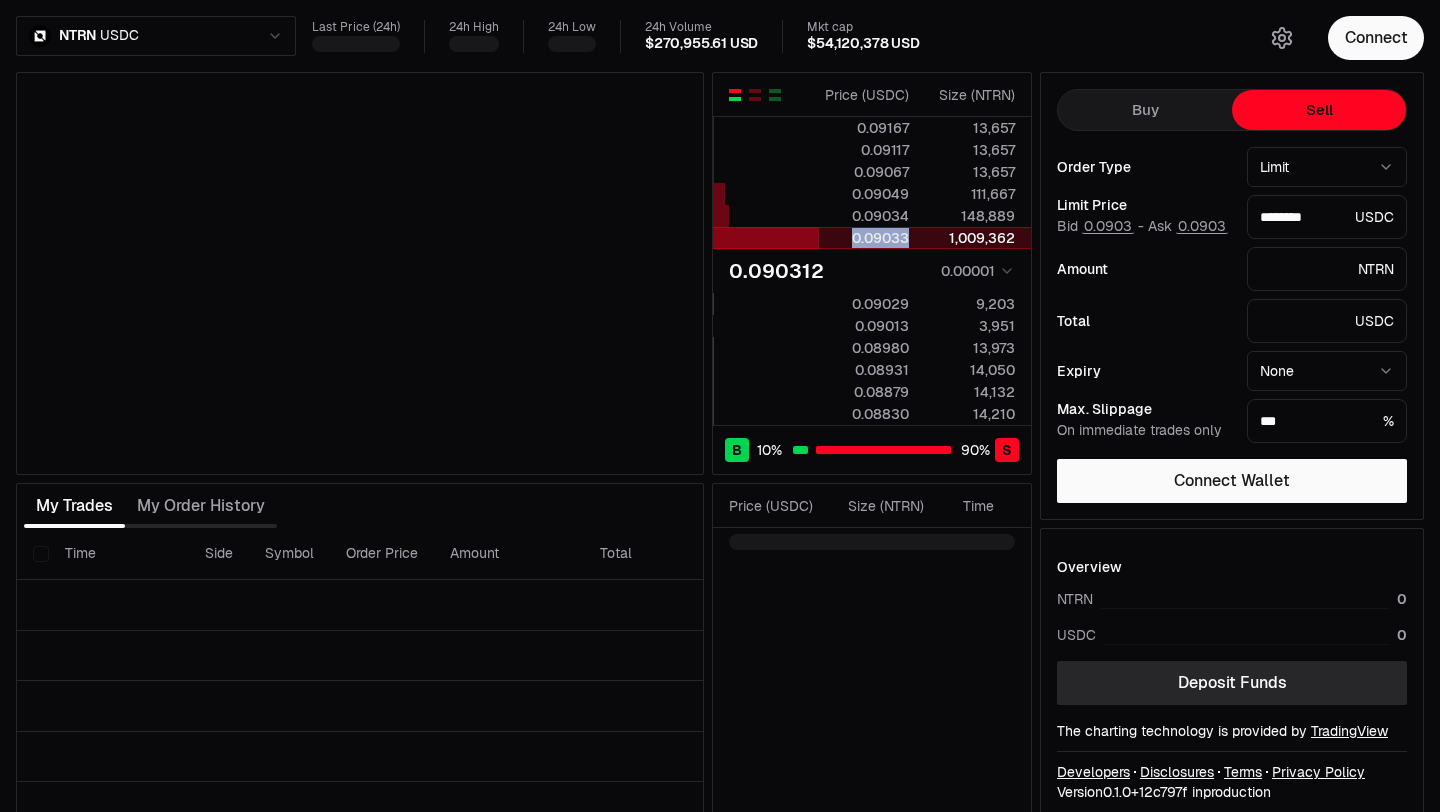 click on "0.09033" at bounding box center (864, 238) 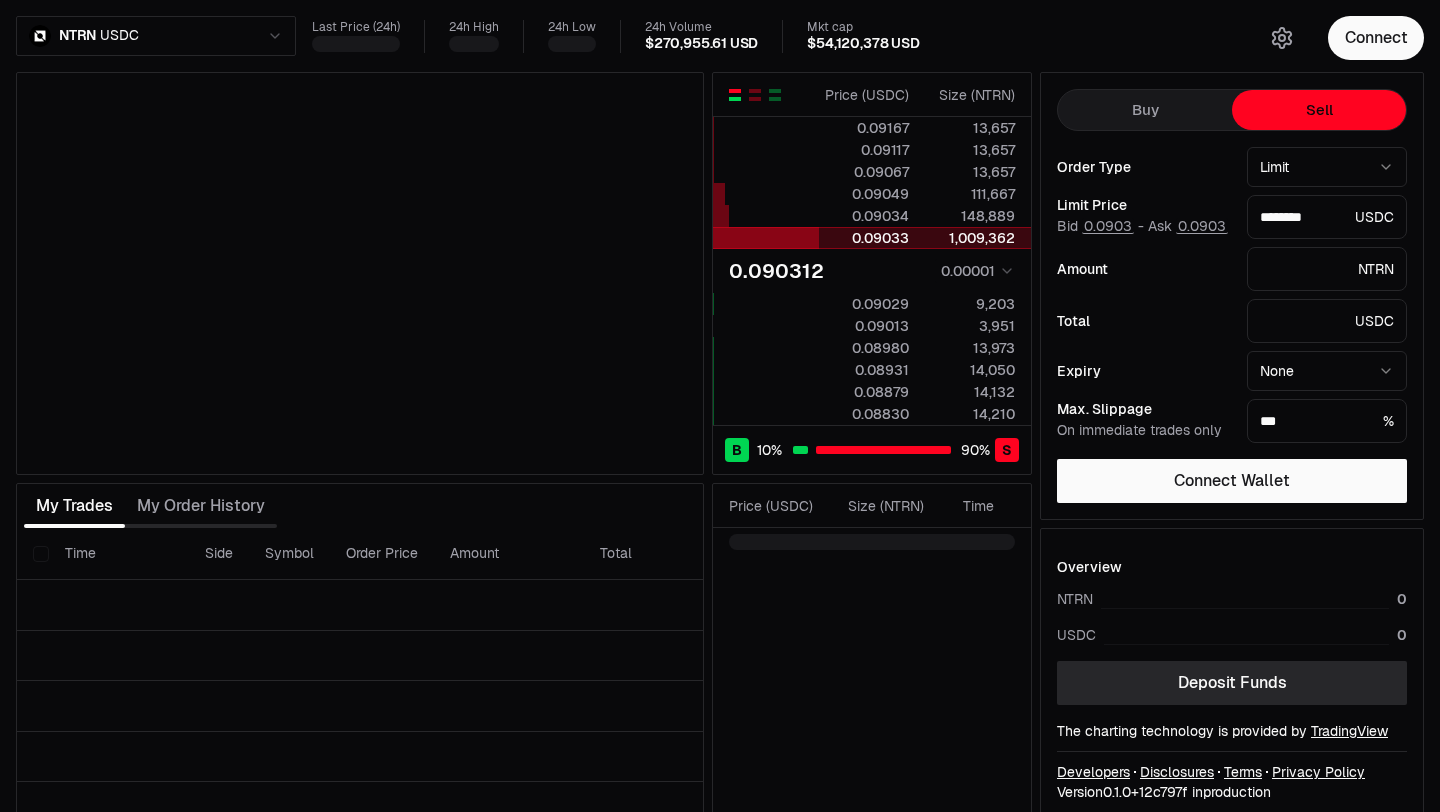 click at bounding box center [872, 238] 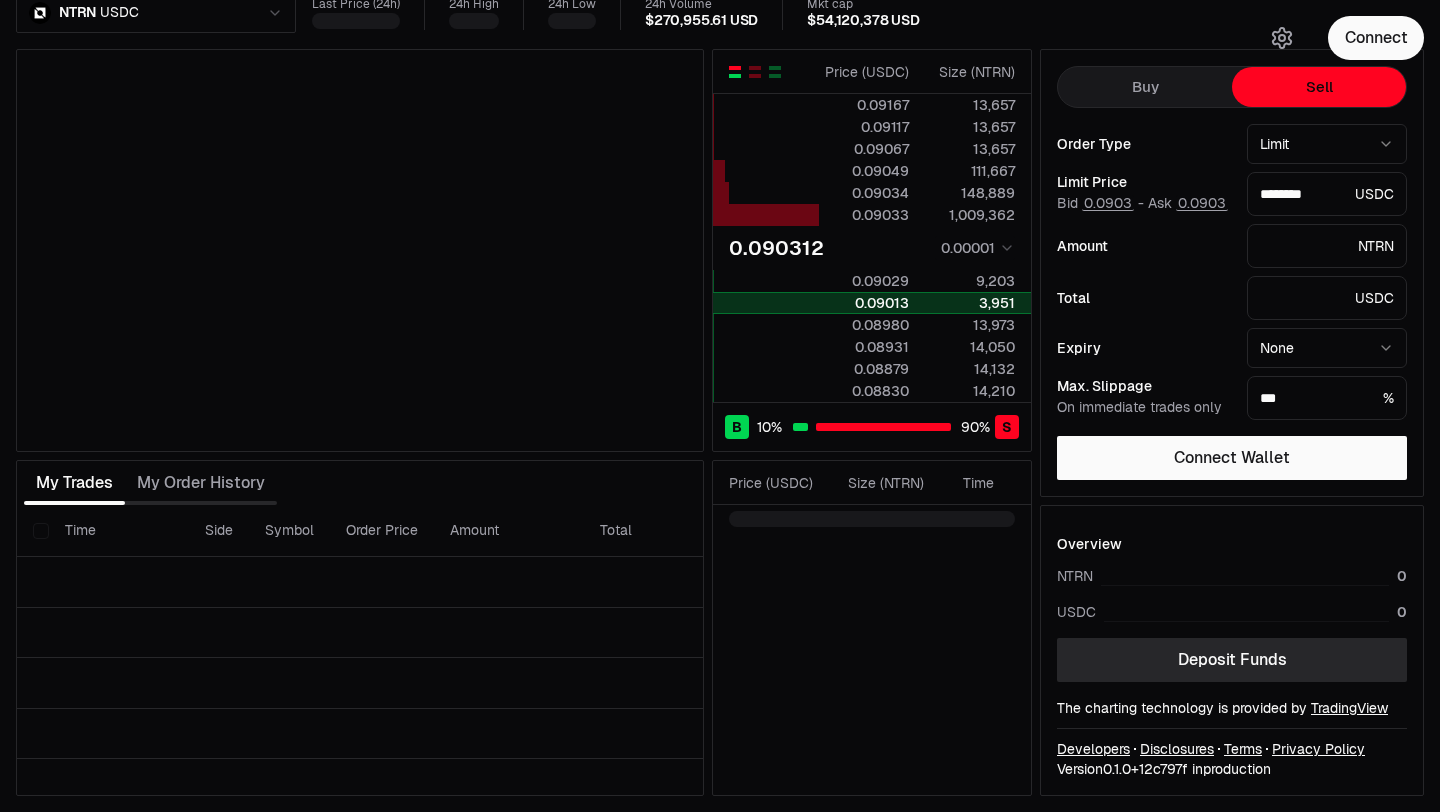 scroll, scrollTop: 0, scrollLeft: 0, axis: both 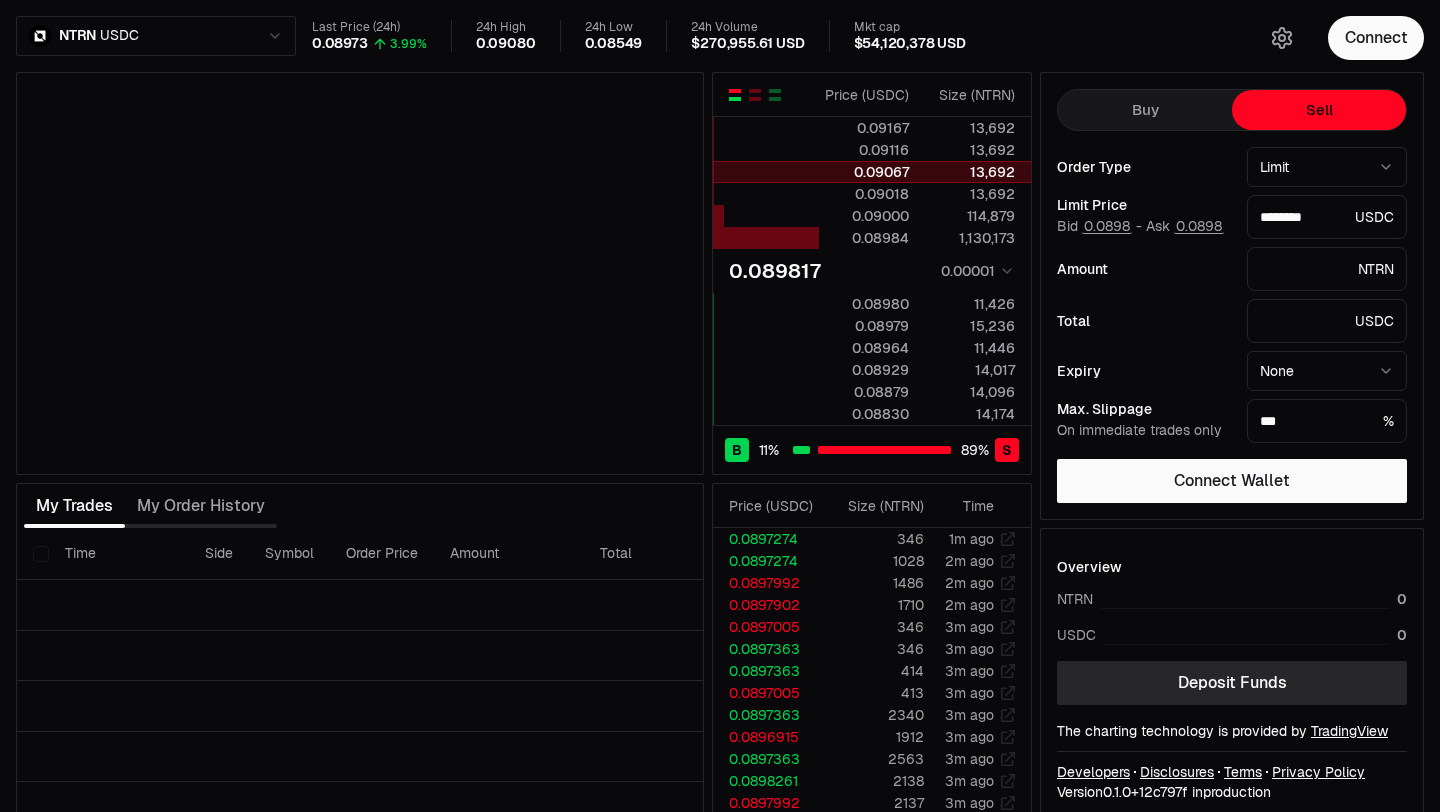 type on "********" 